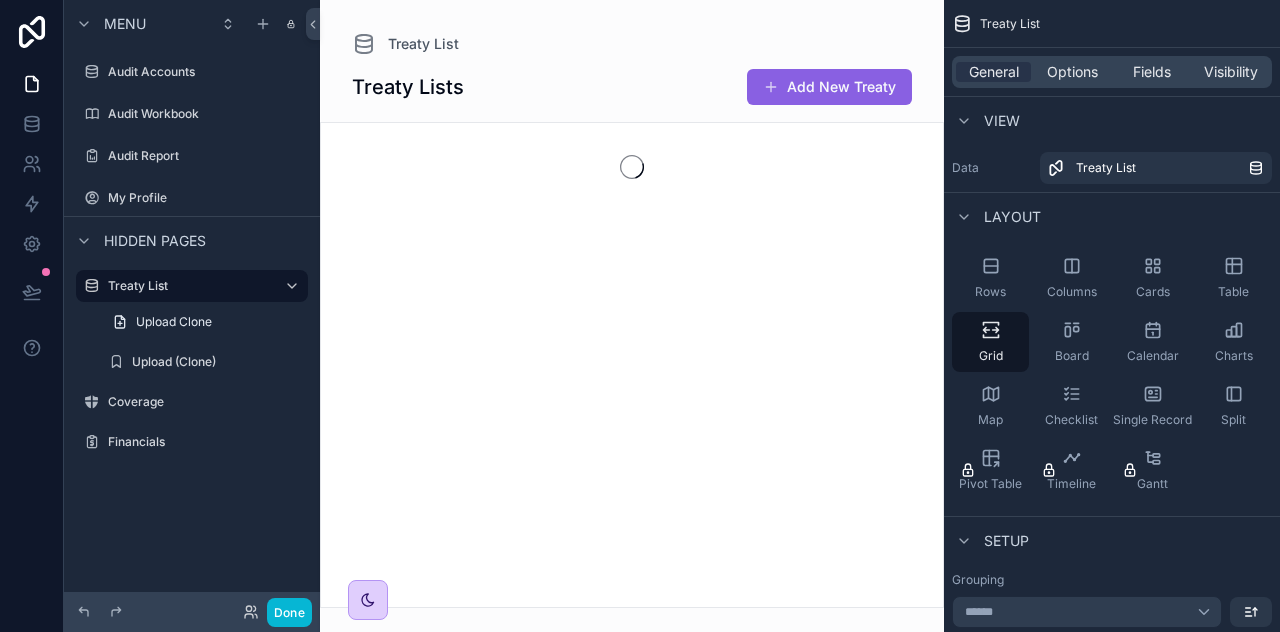 scroll, scrollTop: 0, scrollLeft: 0, axis: both 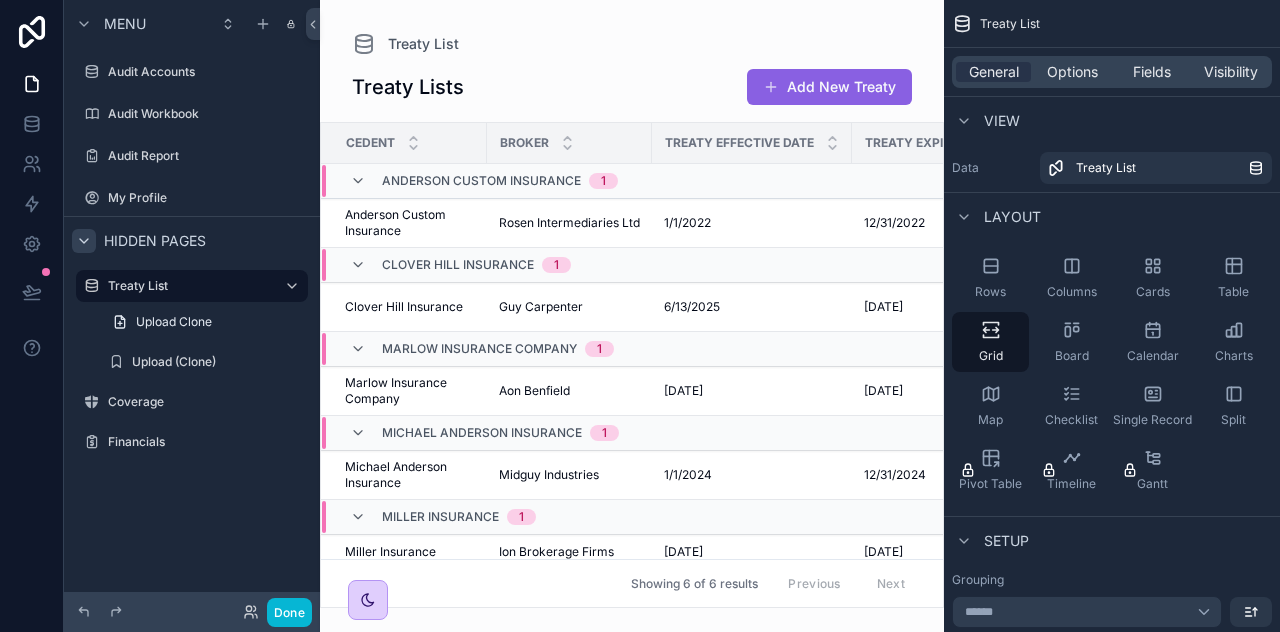 click 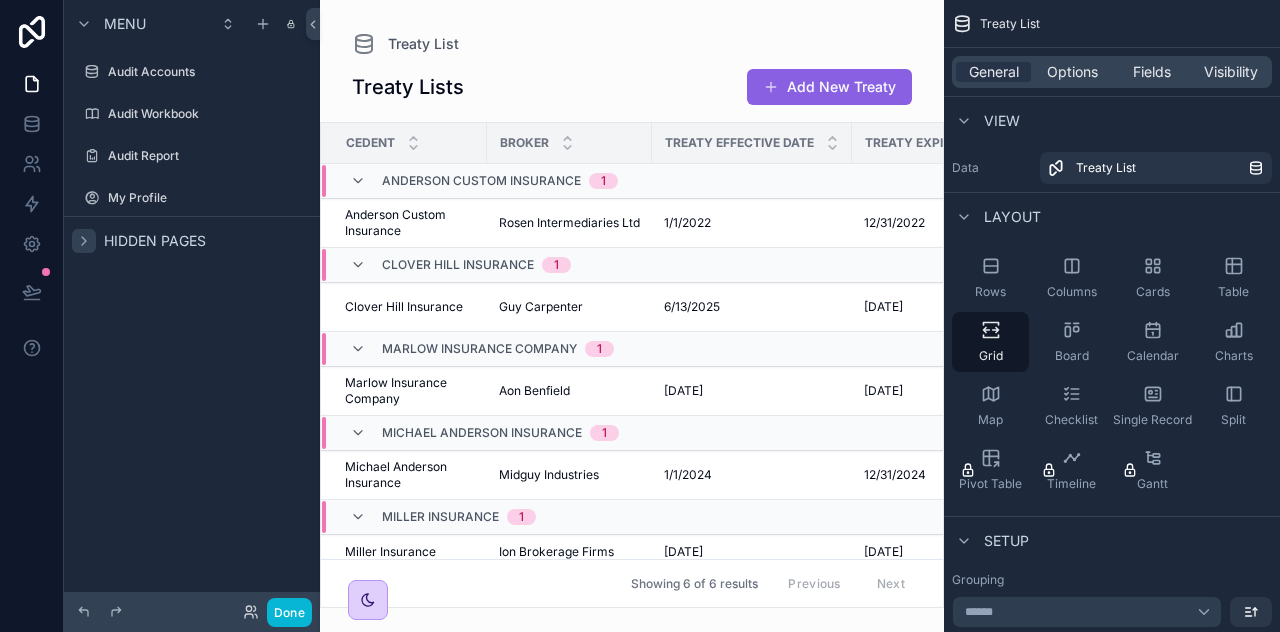 click 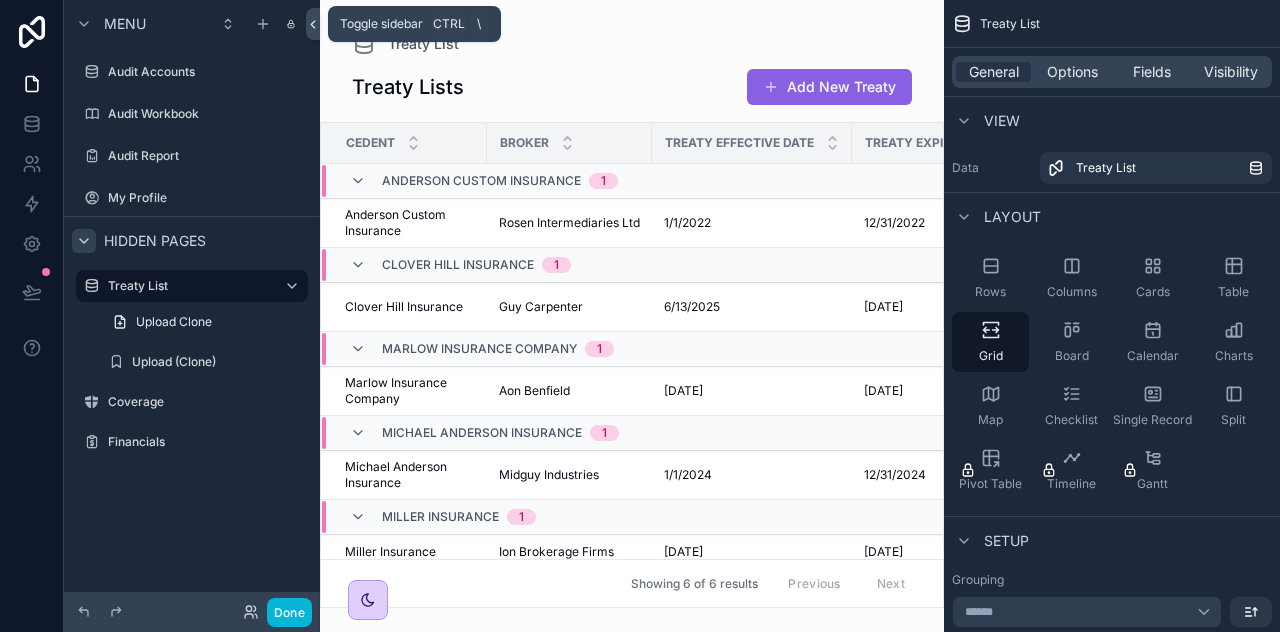 click 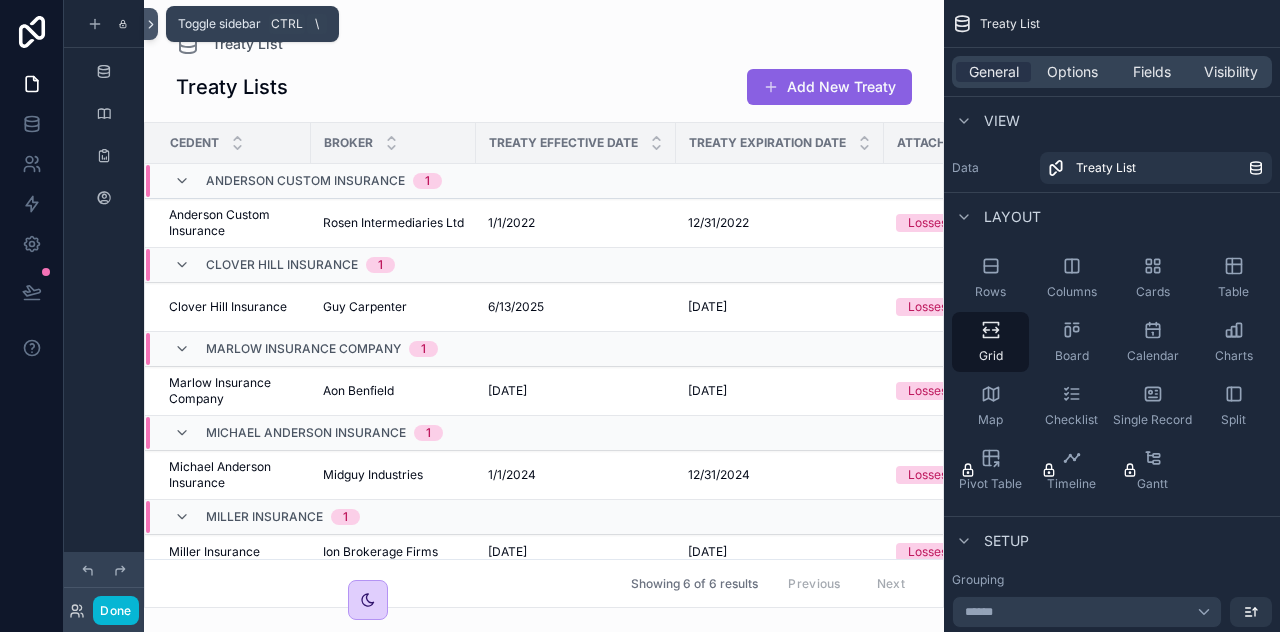 click 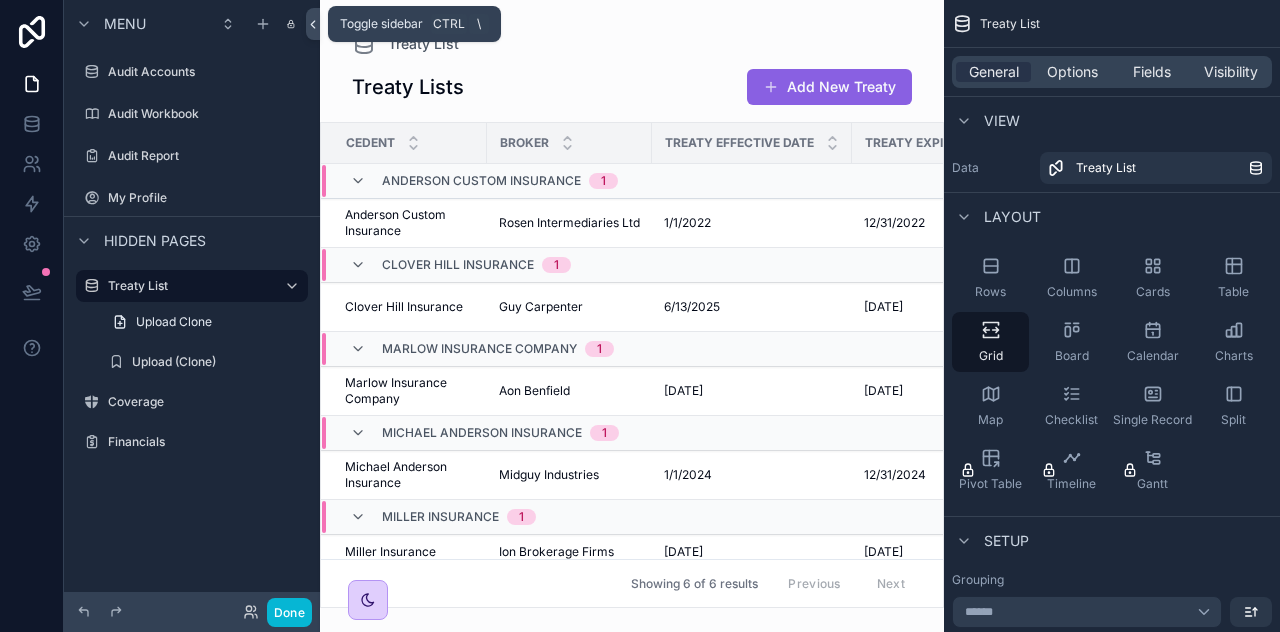click at bounding box center [313, 24] 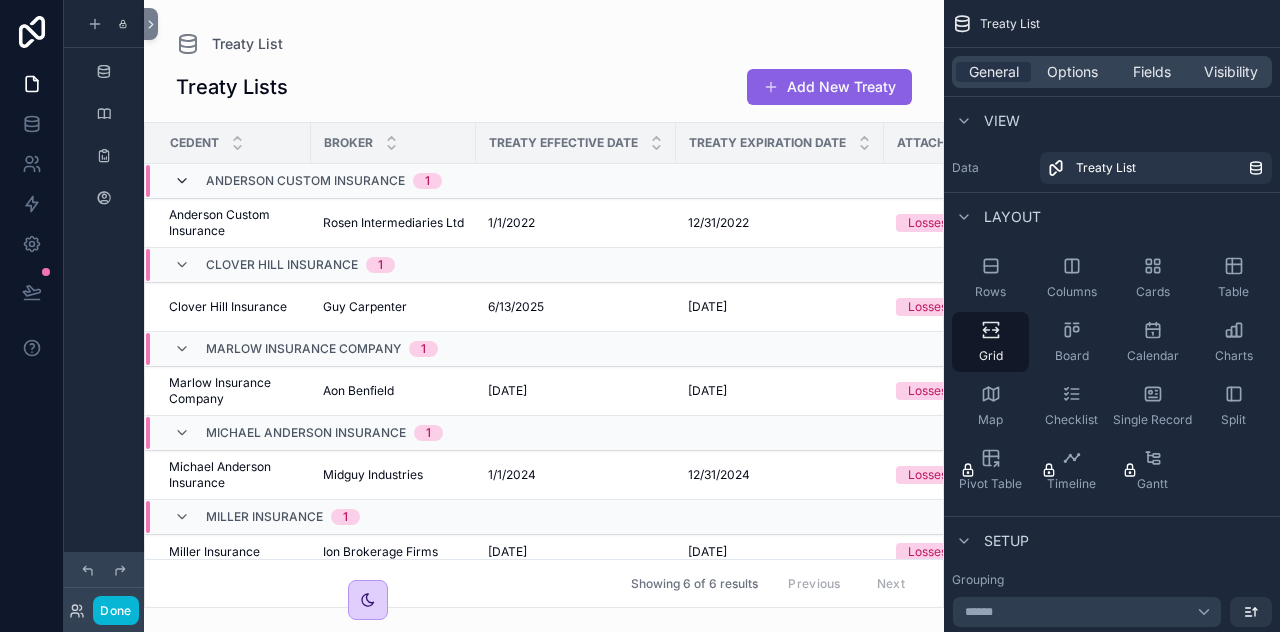 click at bounding box center [182, 181] 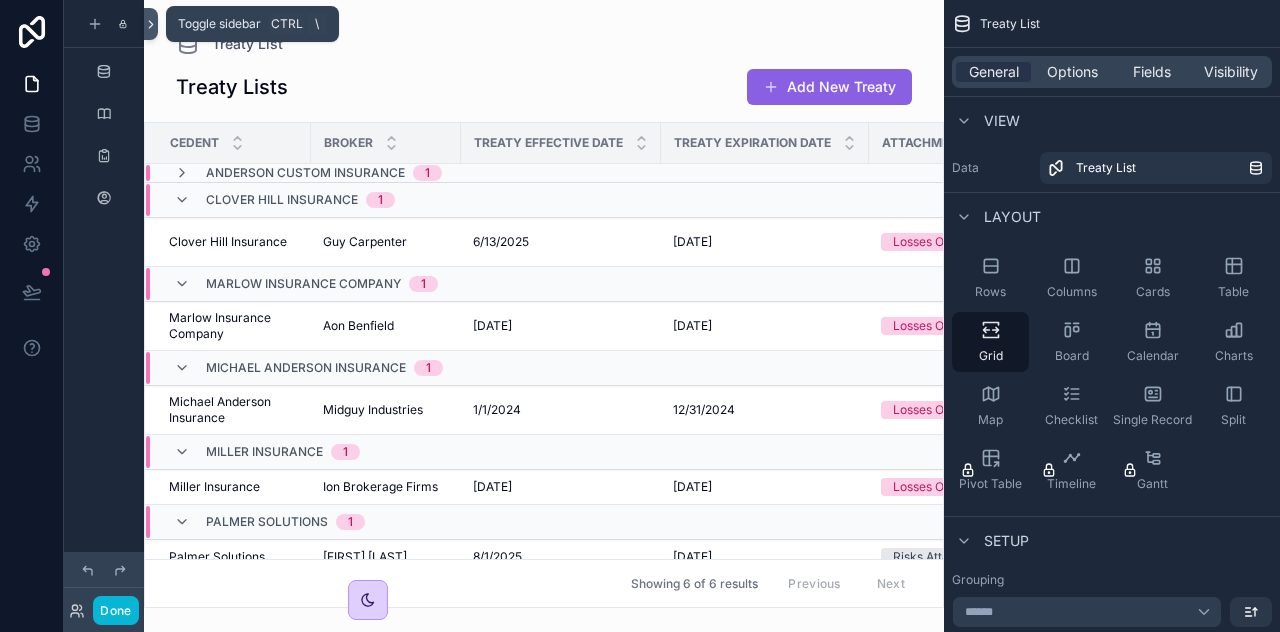 click 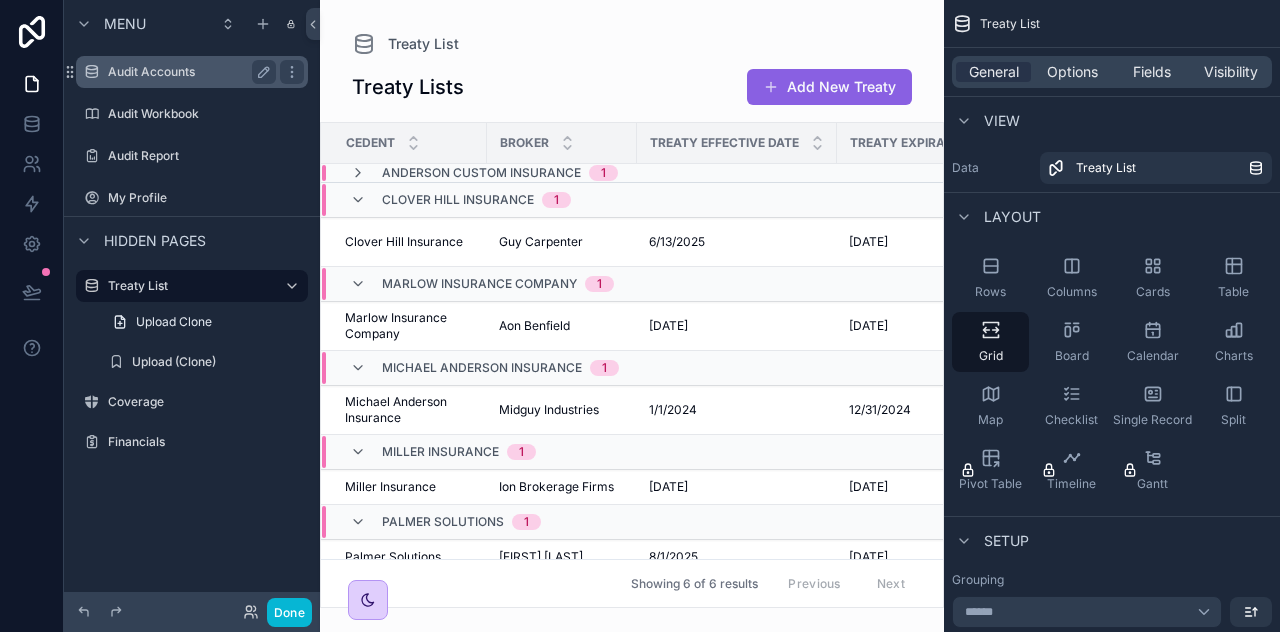 click on "Audit Accounts" at bounding box center [192, 72] 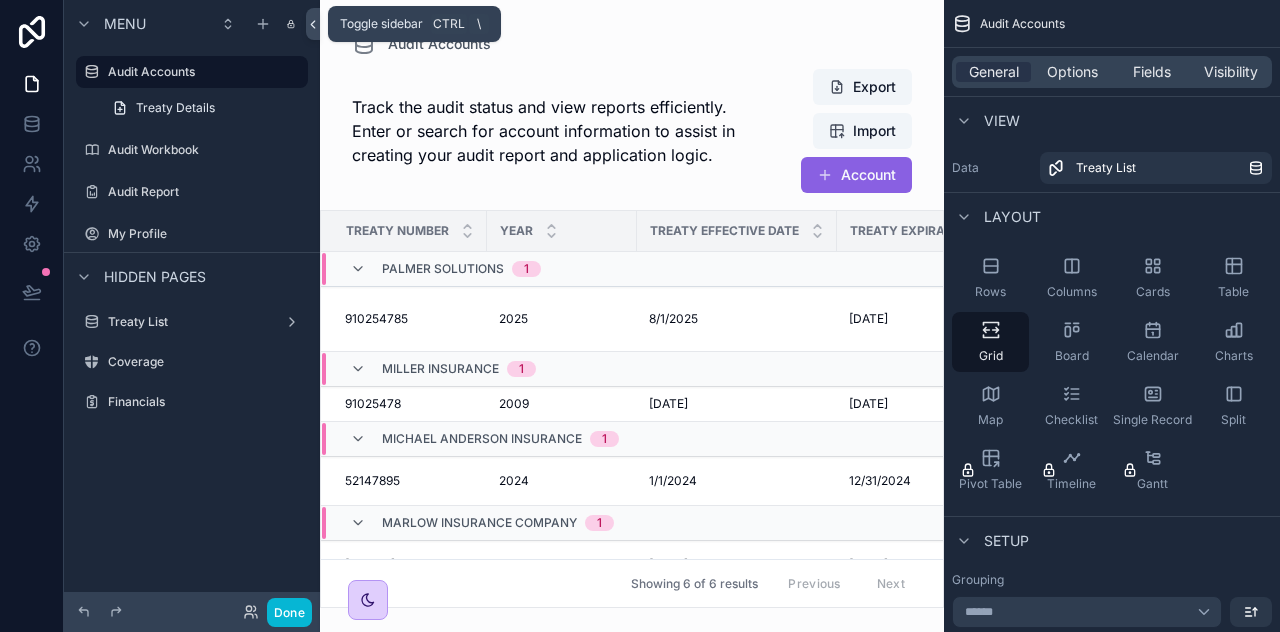 click 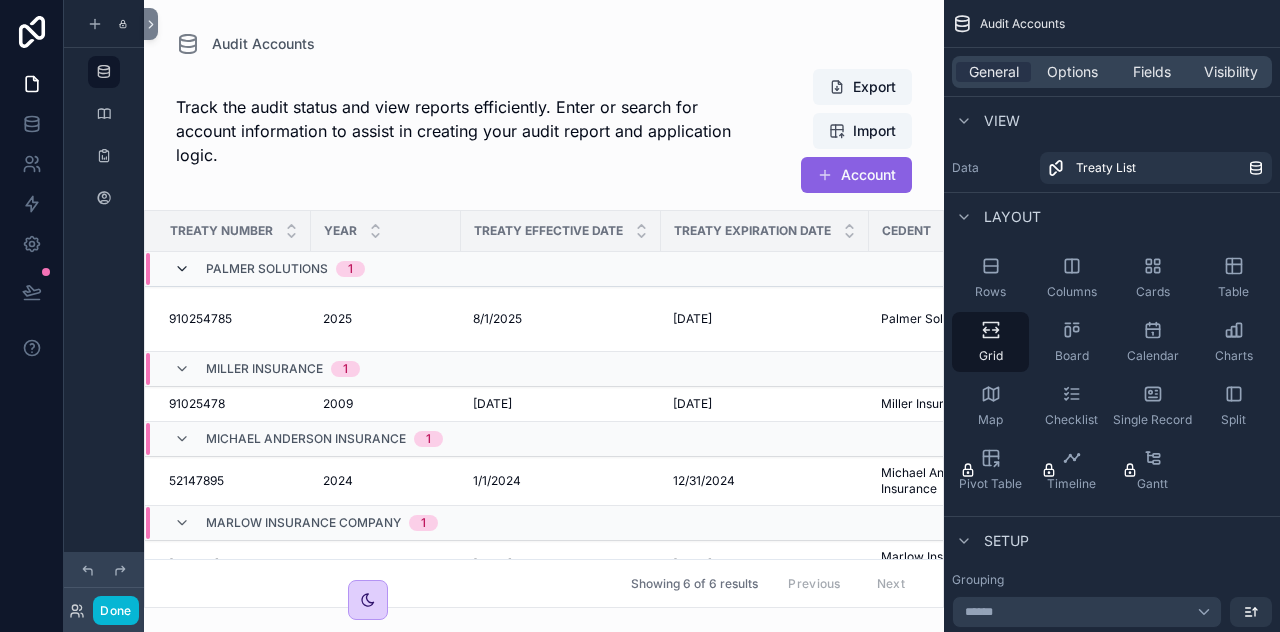 click at bounding box center [182, 269] 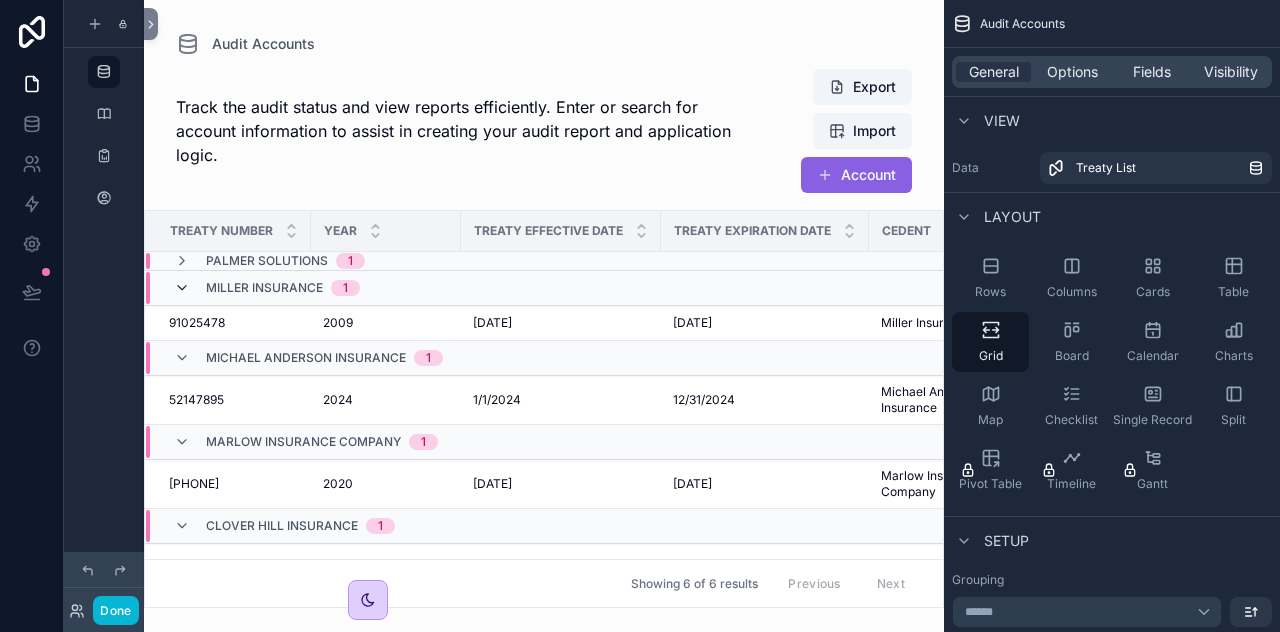 click at bounding box center [182, 288] 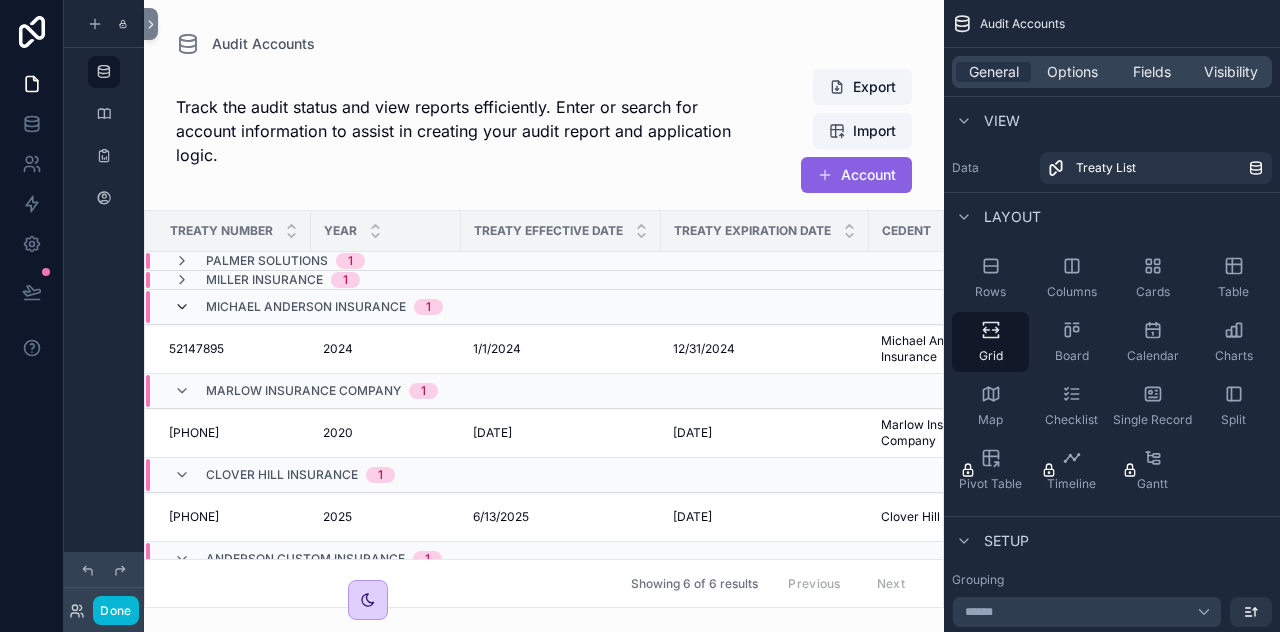 click at bounding box center [182, 307] 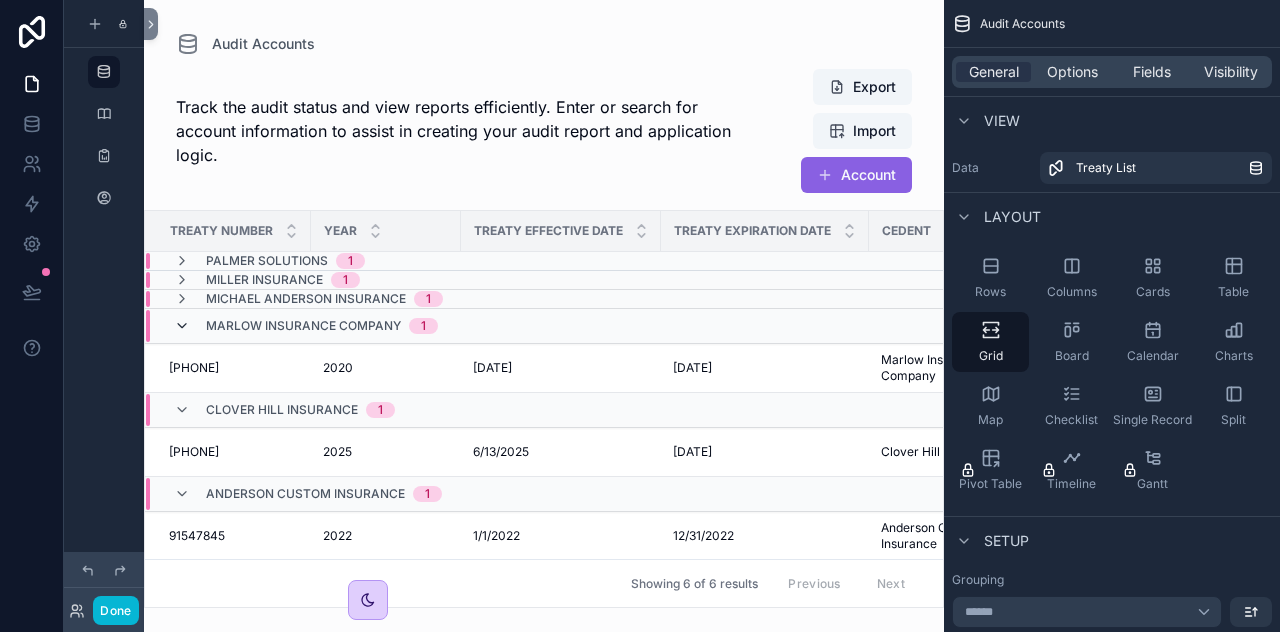 click at bounding box center (182, 326) 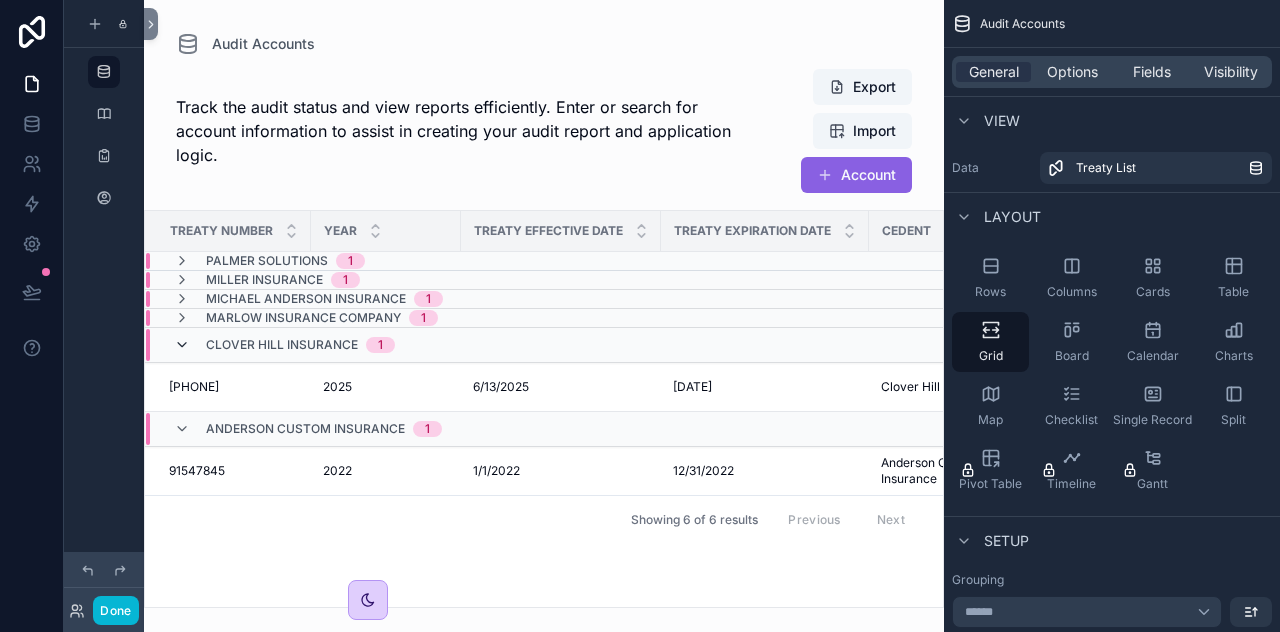click at bounding box center (182, 345) 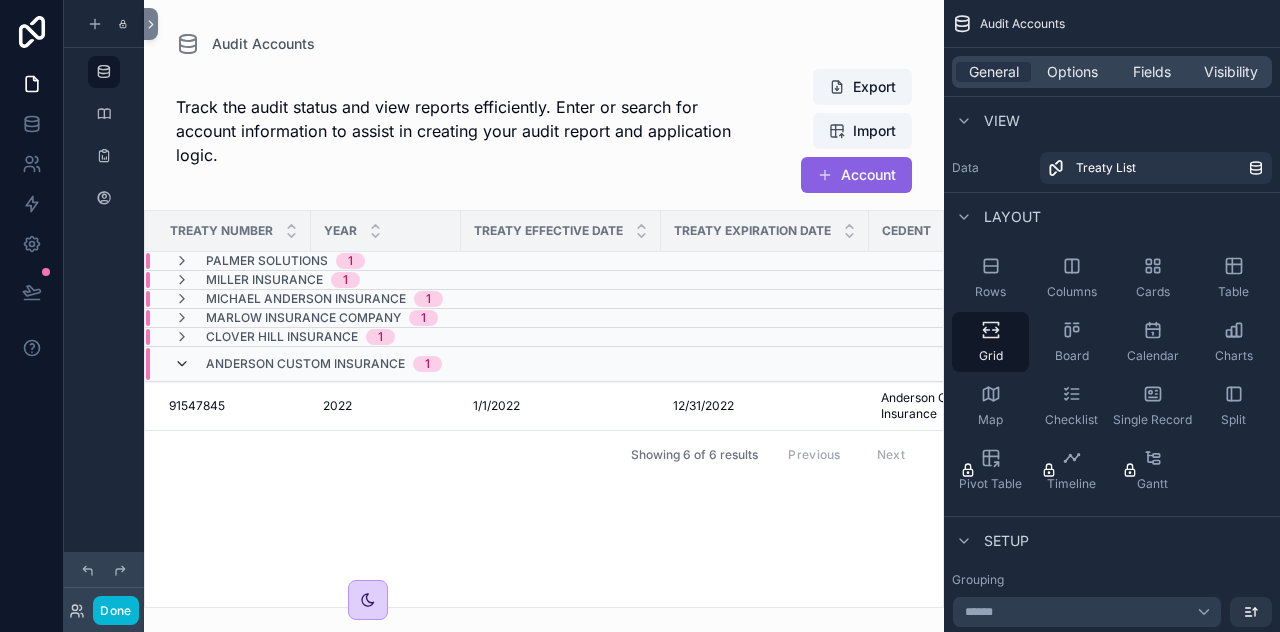 click at bounding box center (182, 364) 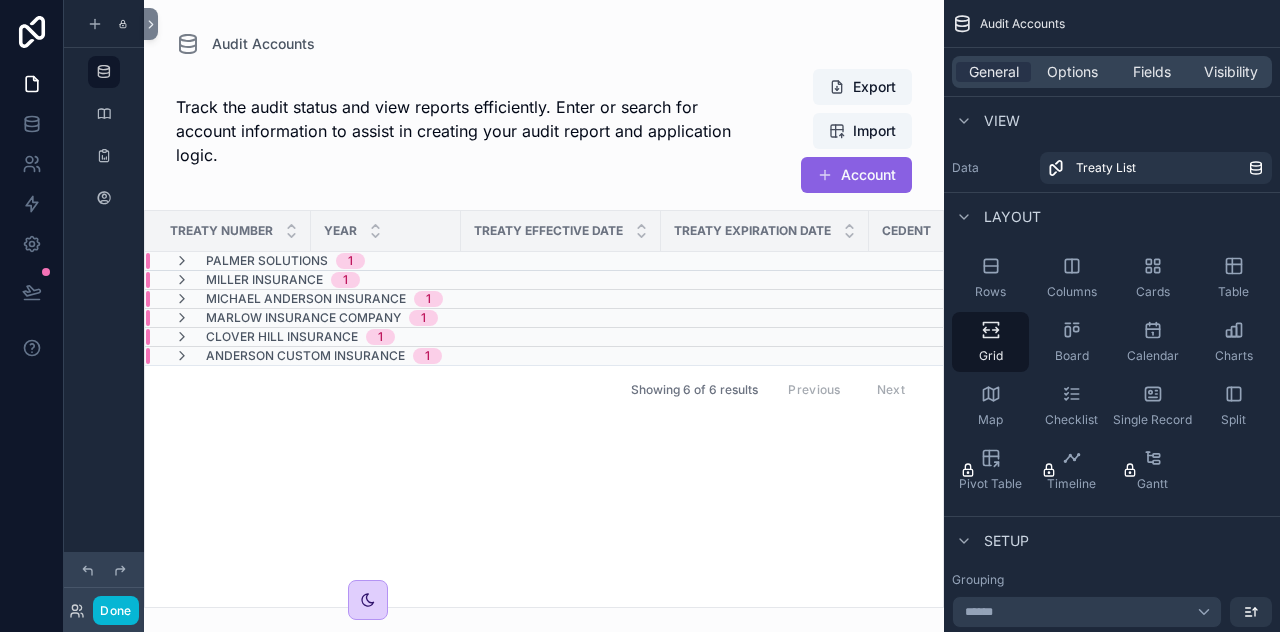 click on "Treaty Number Year Treaty Effective Date Treaty Expiration Date Cedent Broker Limit Retention Share Your Share Attachment Basis Expense Handling Broker Contact Broker Email Notes Updated at Created at Audited Files Palmer Solutions 1 Miller Insurance 1 Michael Anderson Insurance 1 Marlow Insurance Company 1 Clover Hill Insurance 1 Anderson Custom Insurance 1 Showing 6 of 6 results Previous Next" at bounding box center [544, 409] 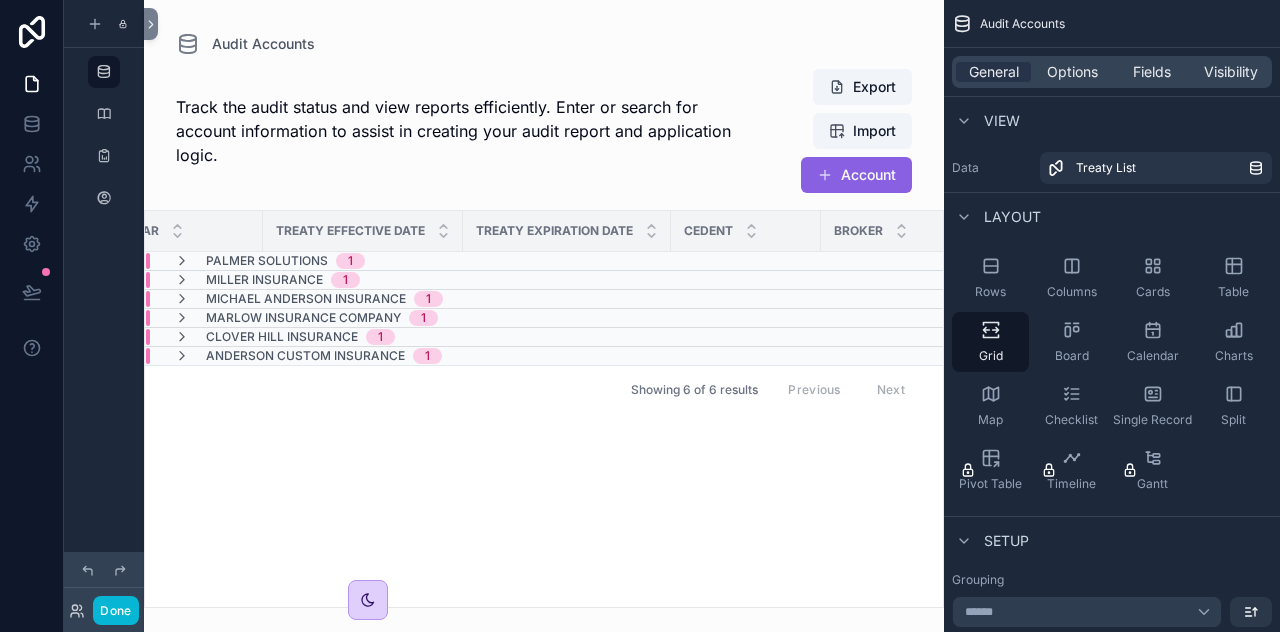 scroll, scrollTop: 0, scrollLeft: 206, axis: horizontal 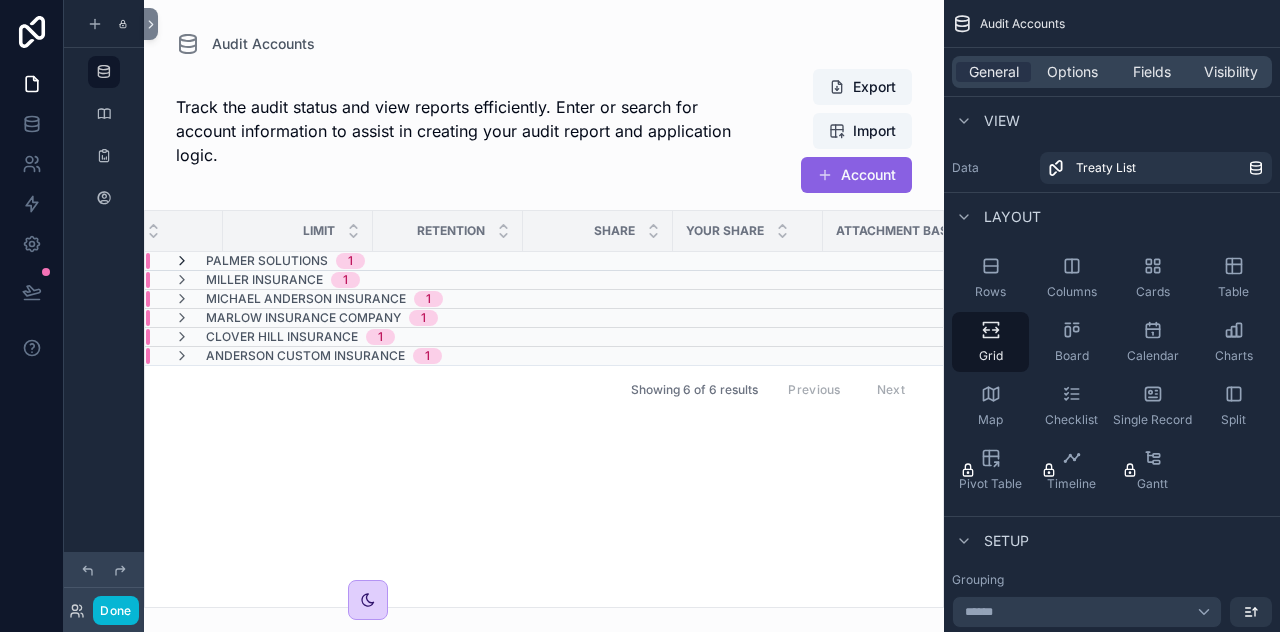 click at bounding box center (182, 261) 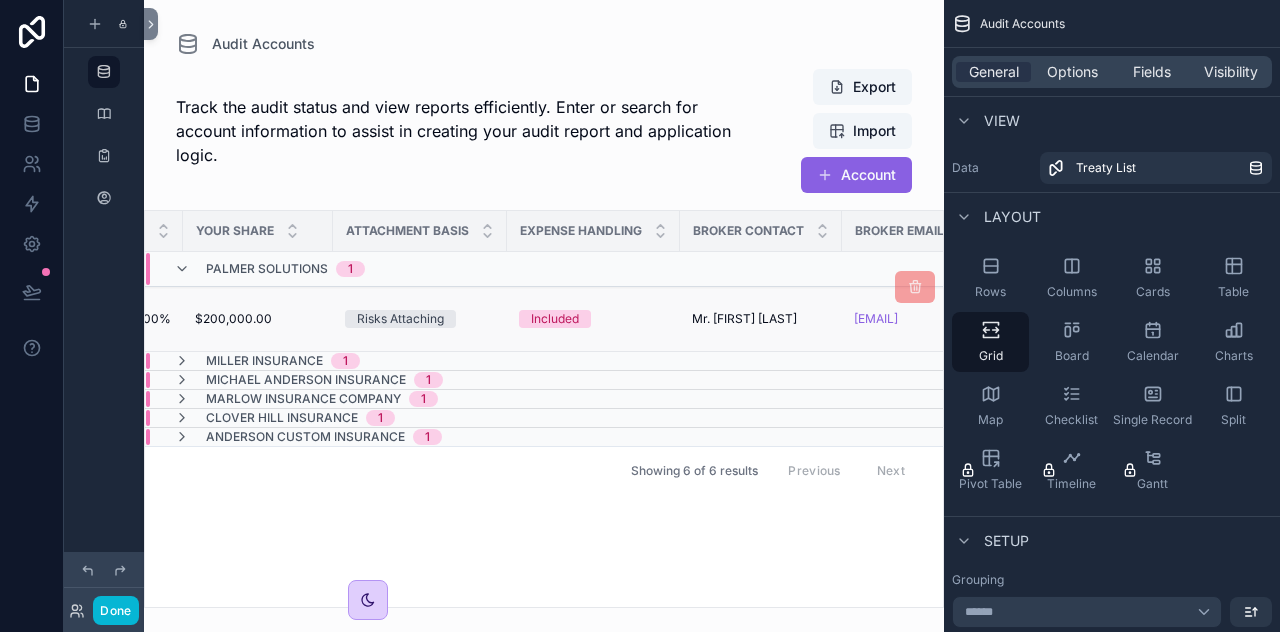 scroll, scrollTop: 0, scrollLeft: 1436, axis: horizontal 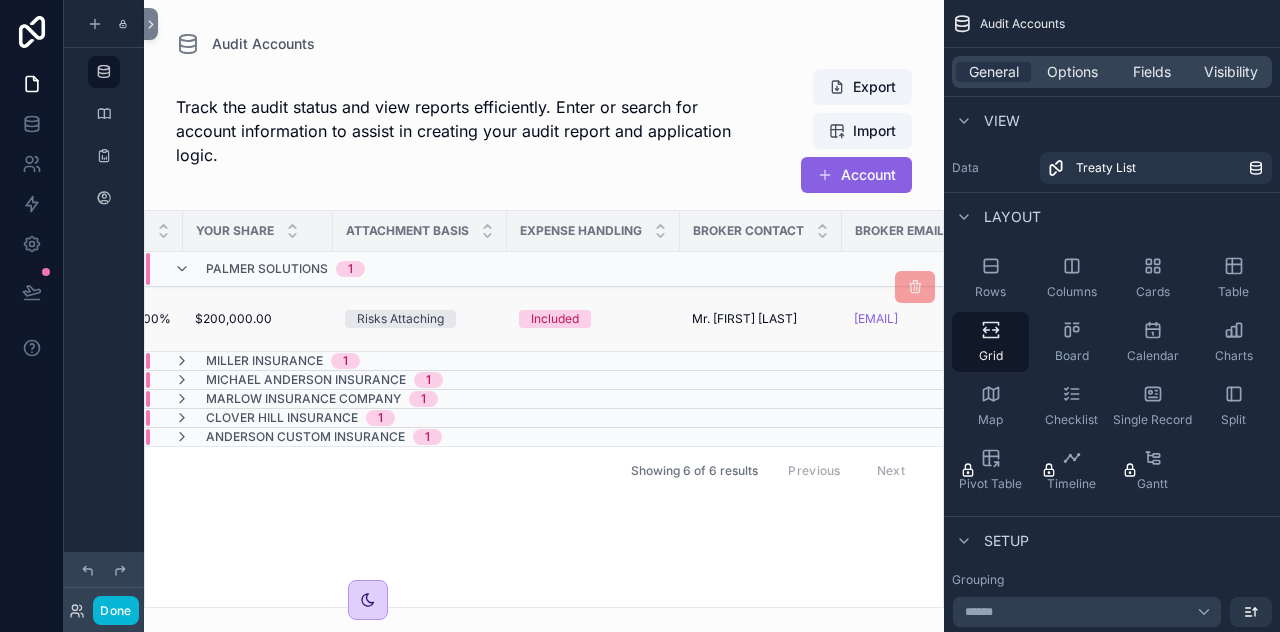 click on "Included" at bounding box center [555, 319] 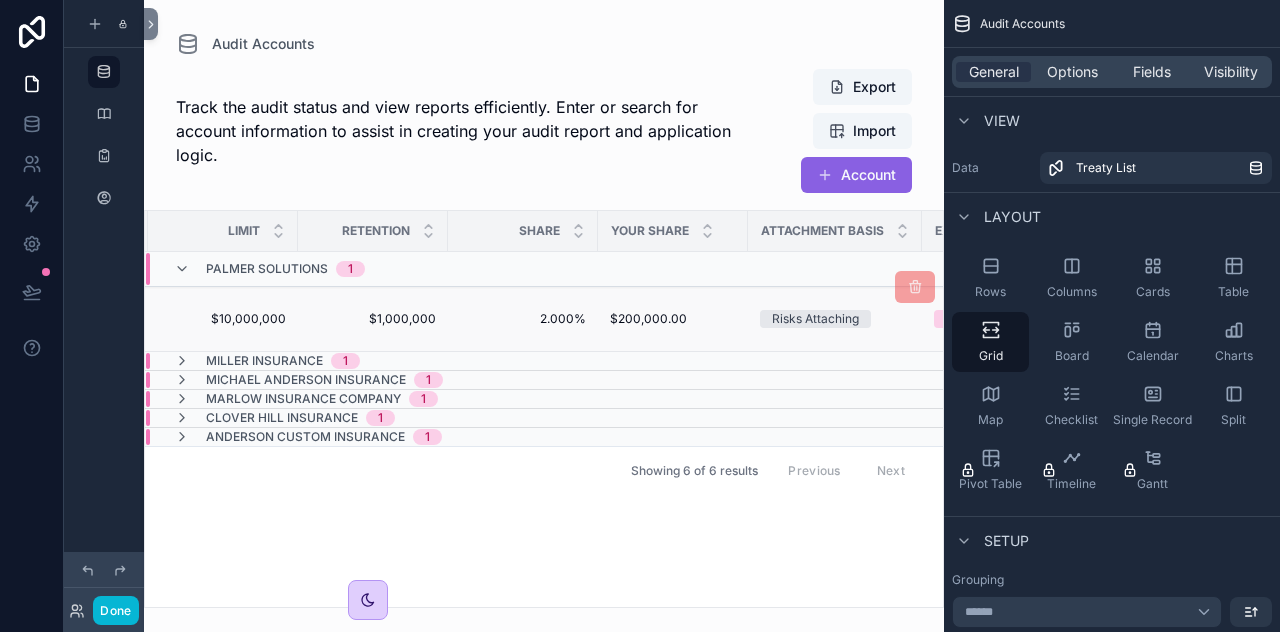 scroll, scrollTop: 0, scrollLeft: 1125, axis: horizontal 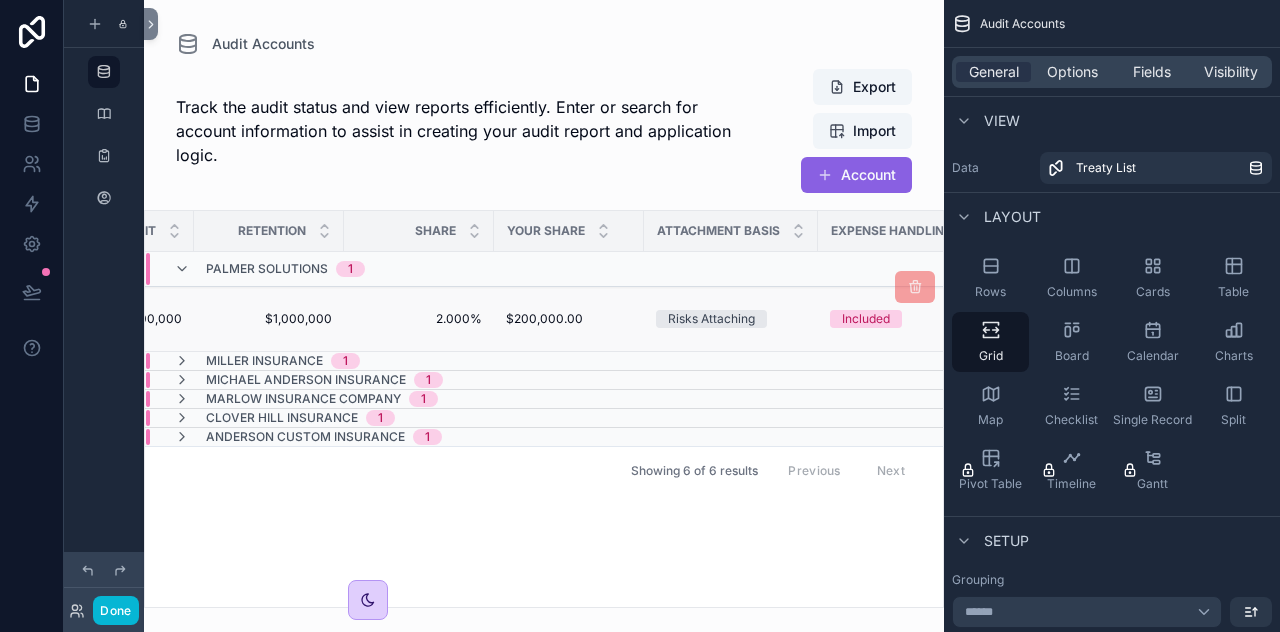 click on "Risks Attaching" at bounding box center [711, 319] 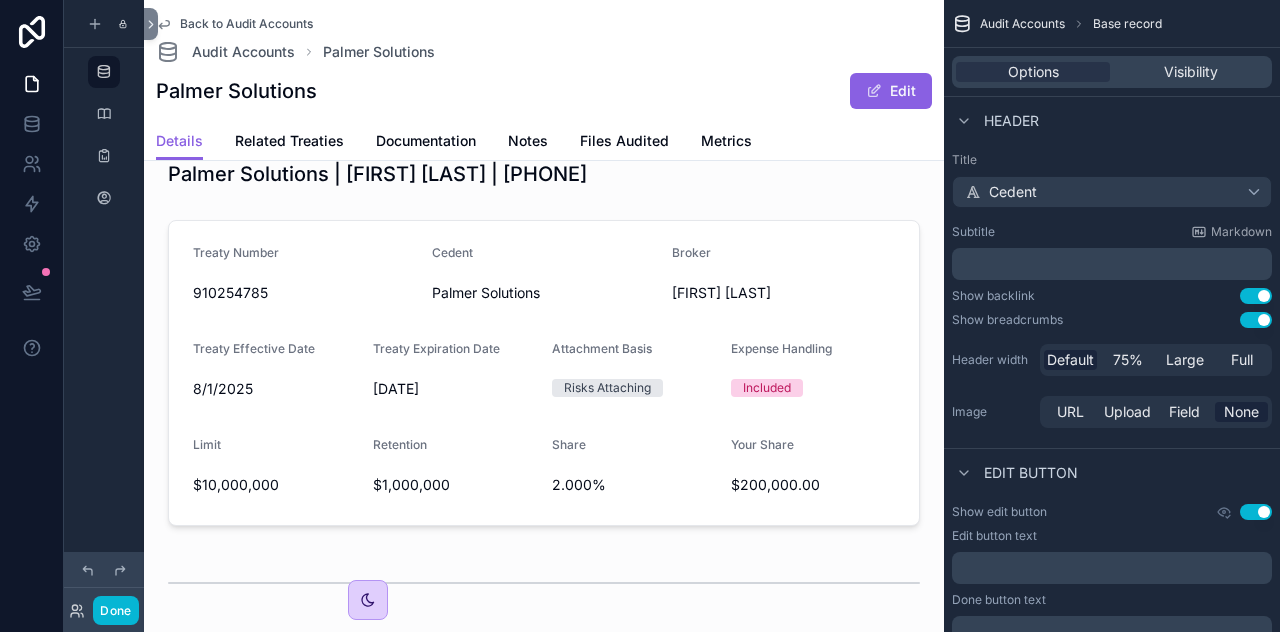 scroll, scrollTop: 41, scrollLeft: 0, axis: vertical 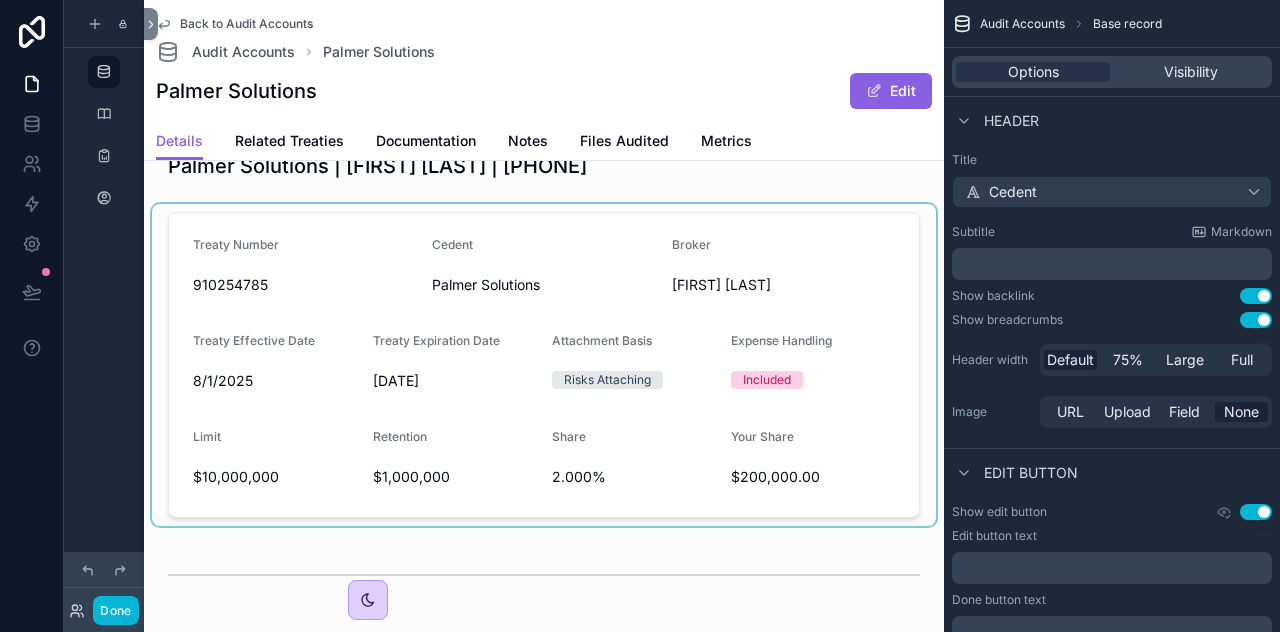 click at bounding box center [544, 365] 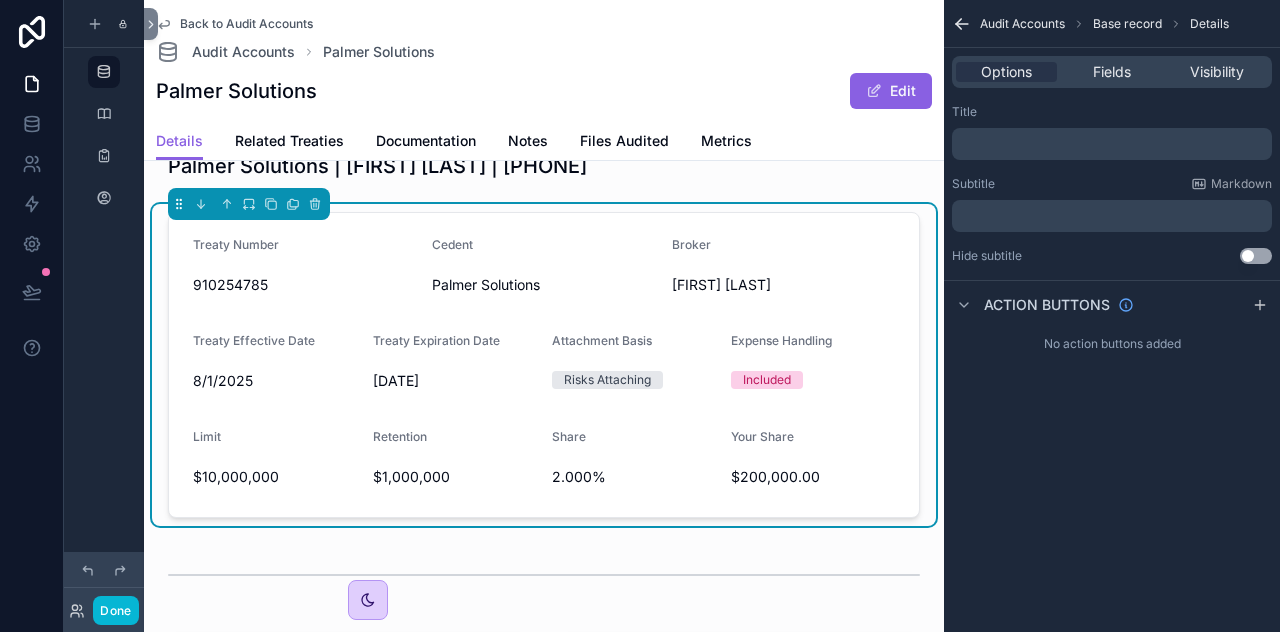 click 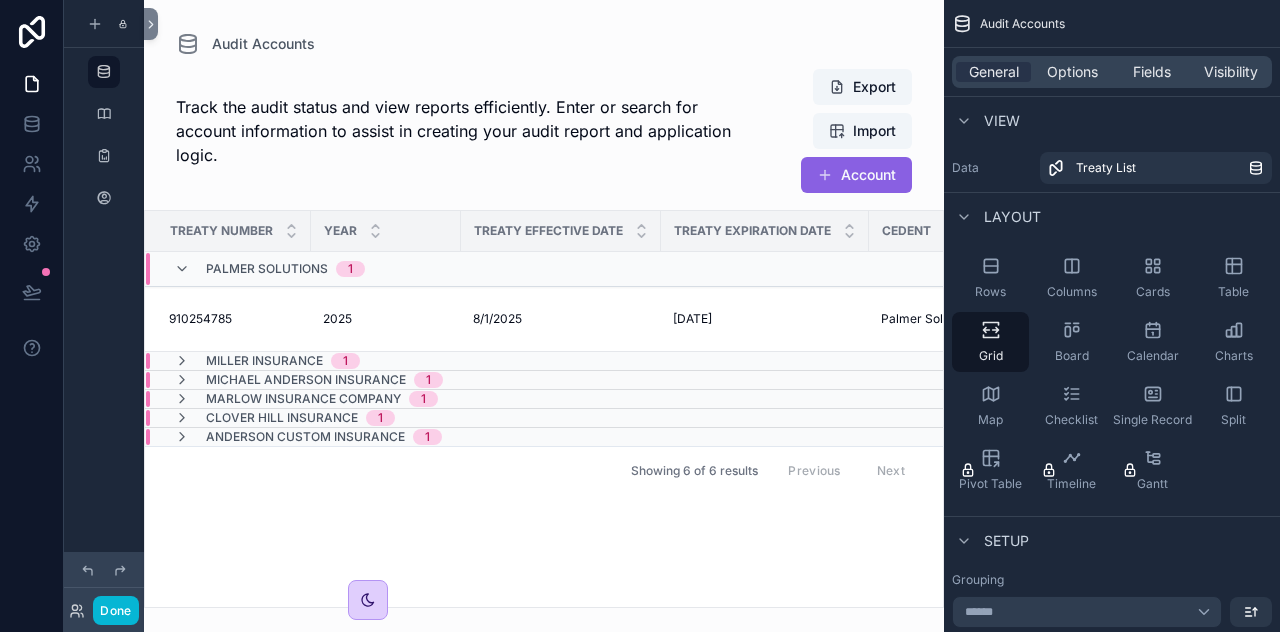 scroll, scrollTop: 0, scrollLeft: 0, axis: both 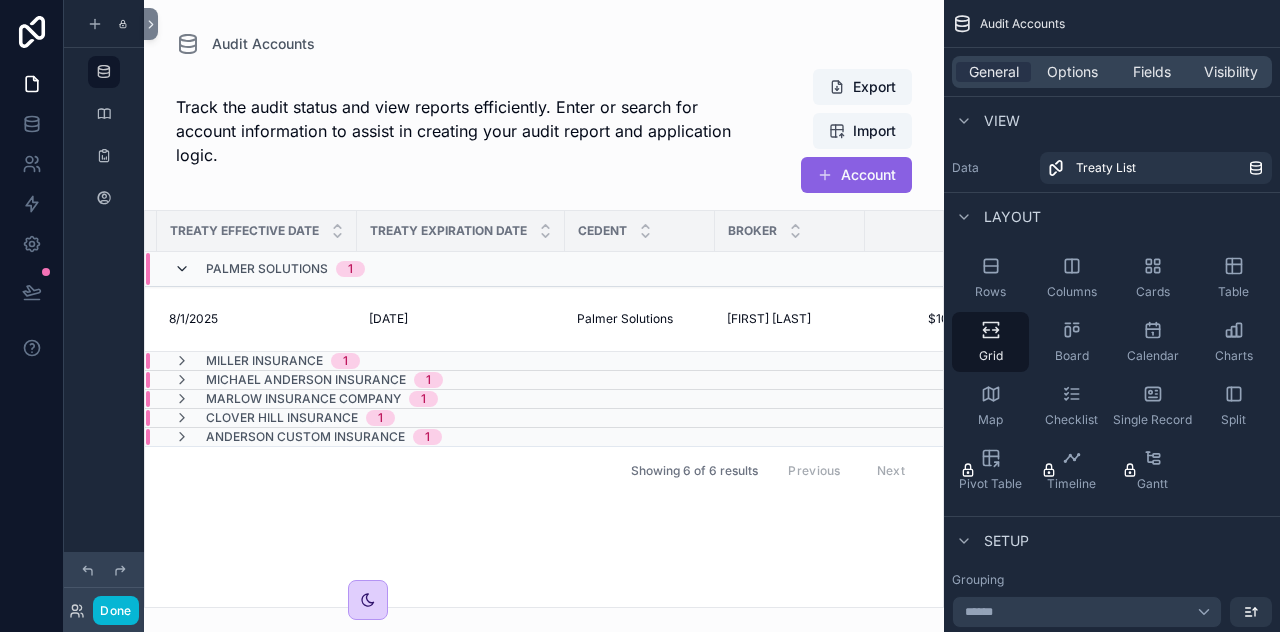 click at bounding box center [182, 269] 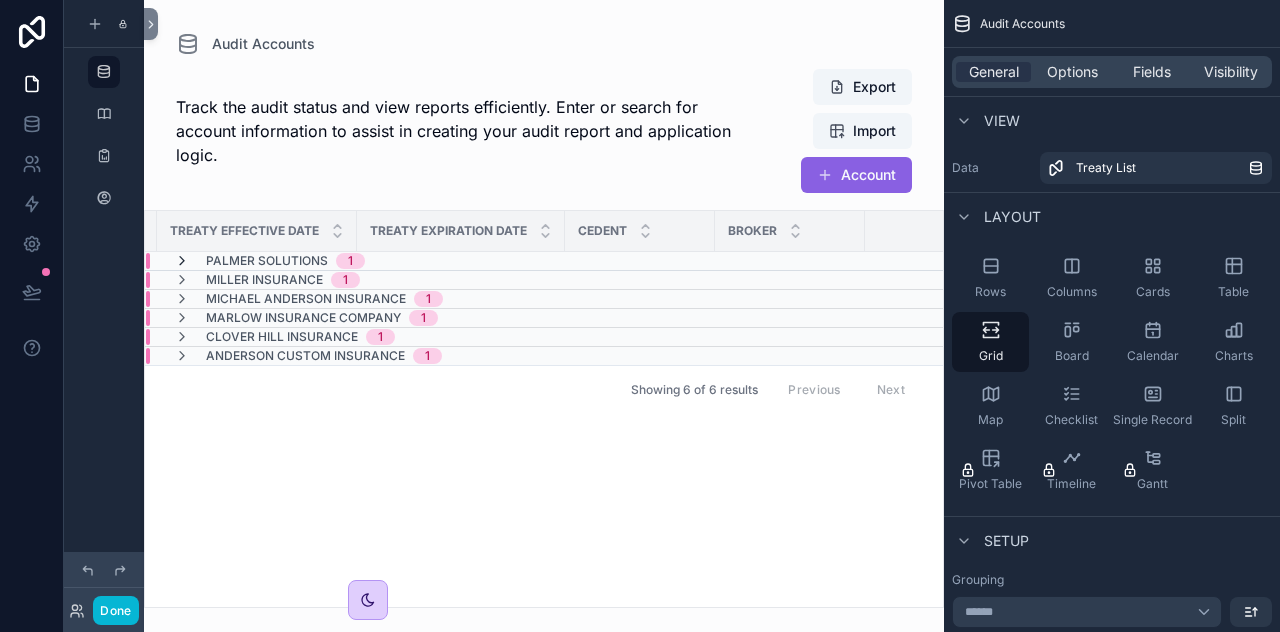 click at bounding box center [182, 261] 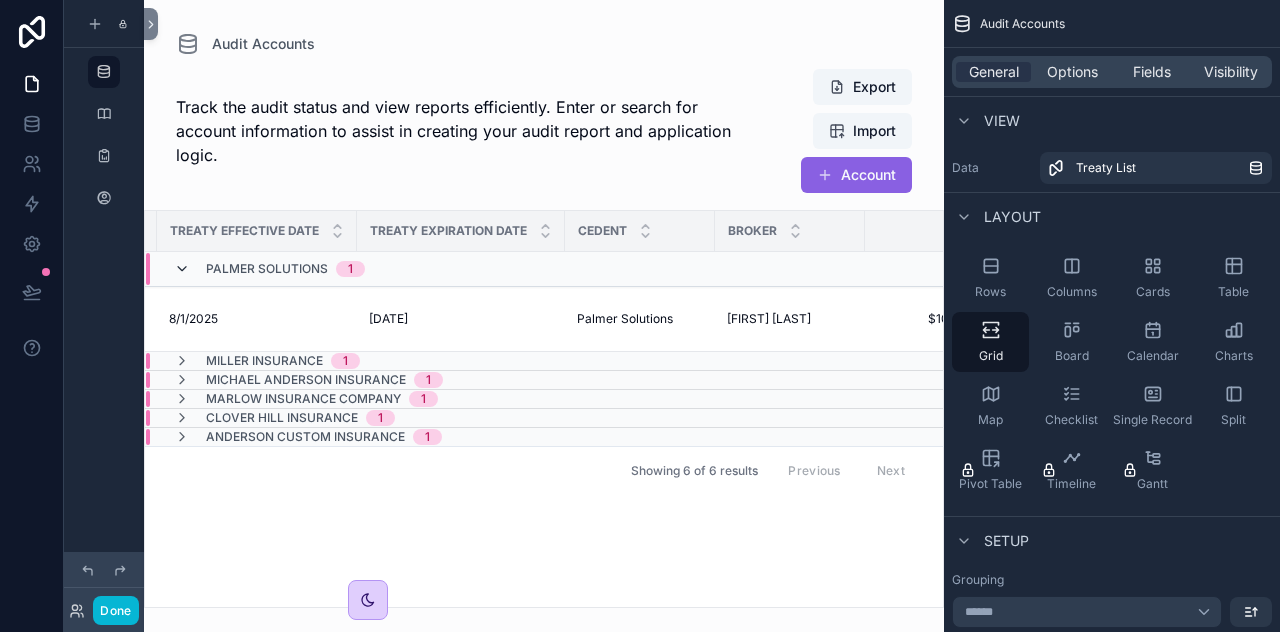 click at bounding box center (182, 269) 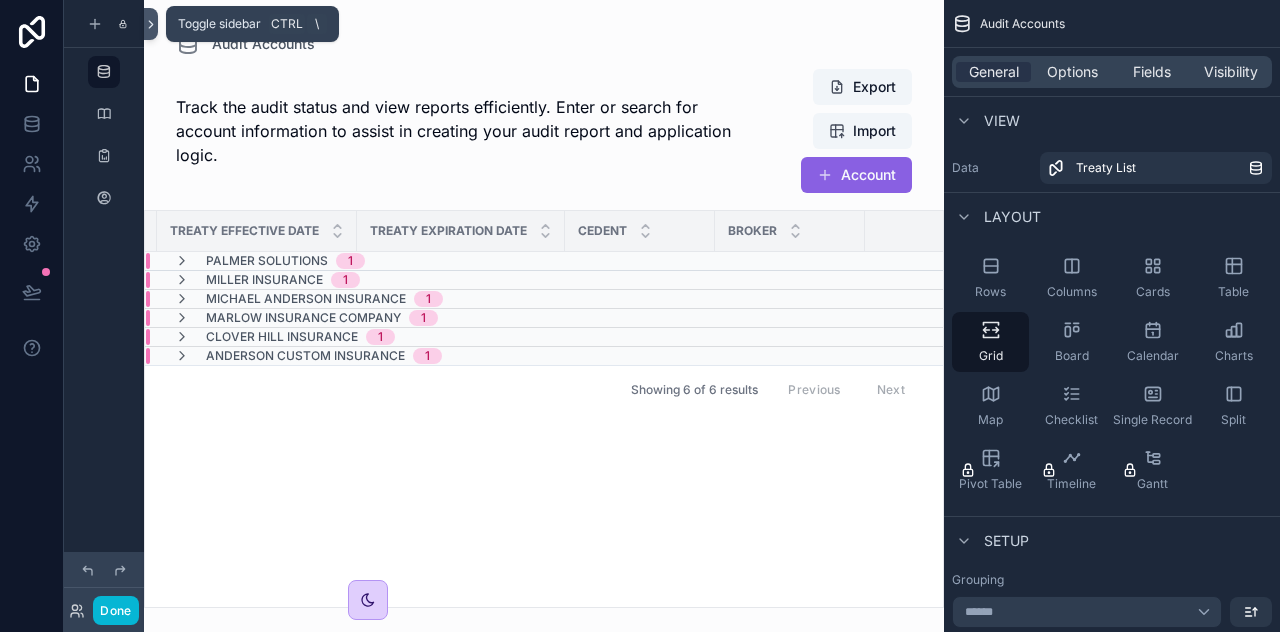 click 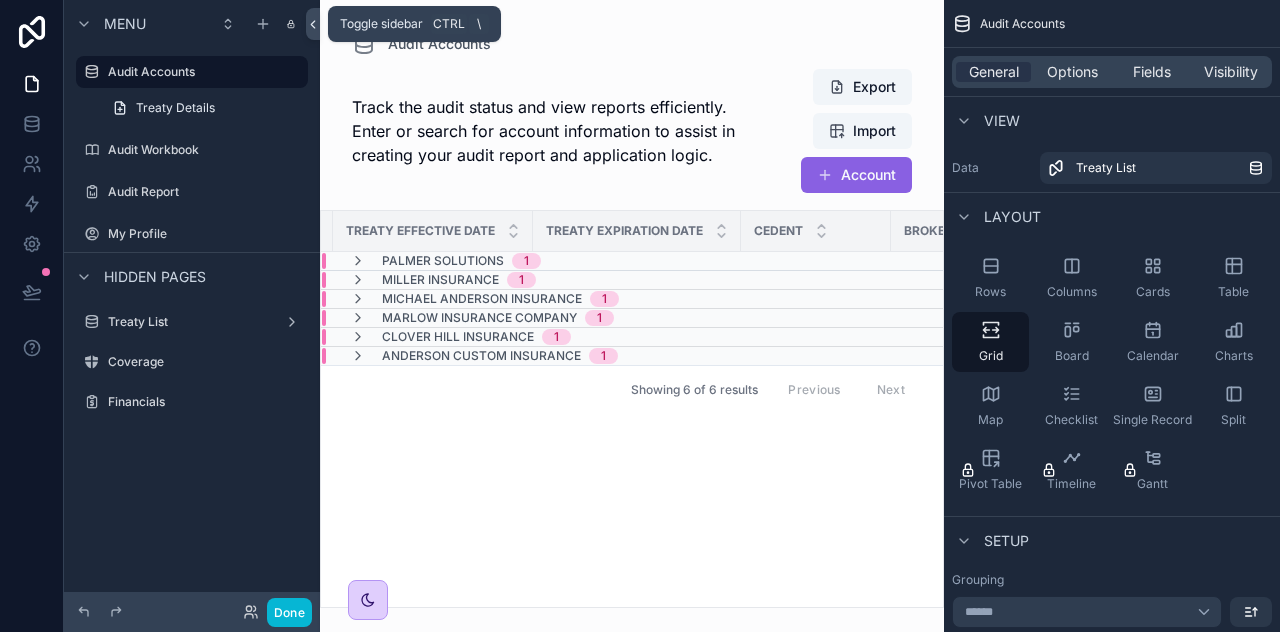 click 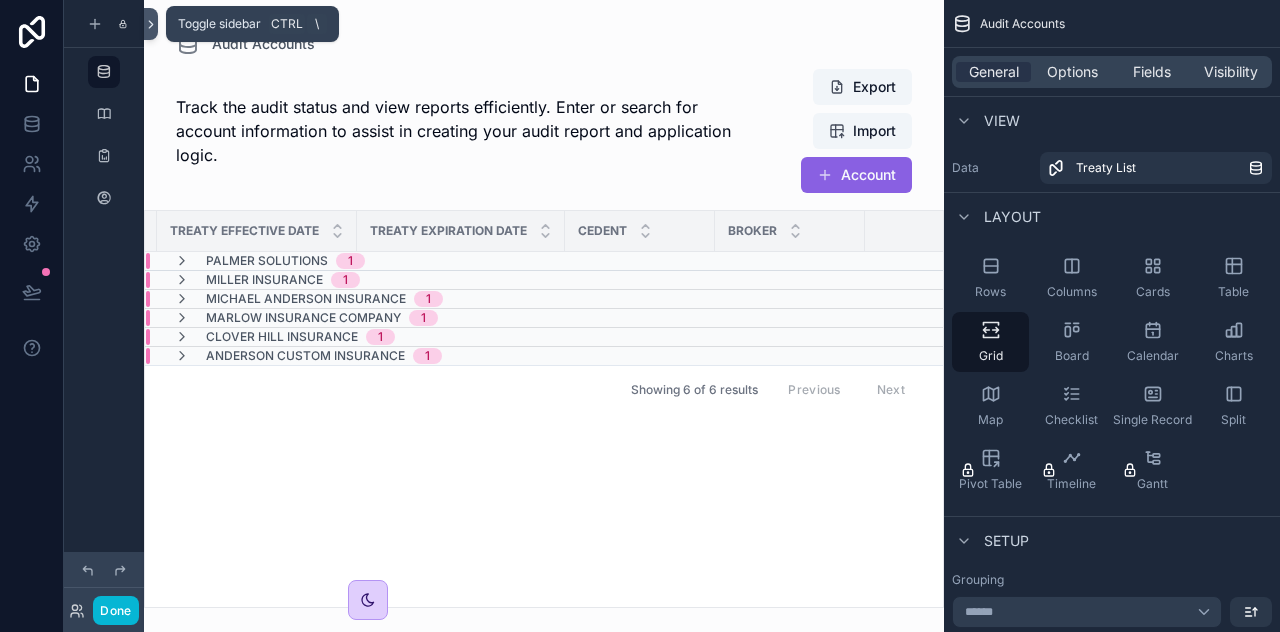 click 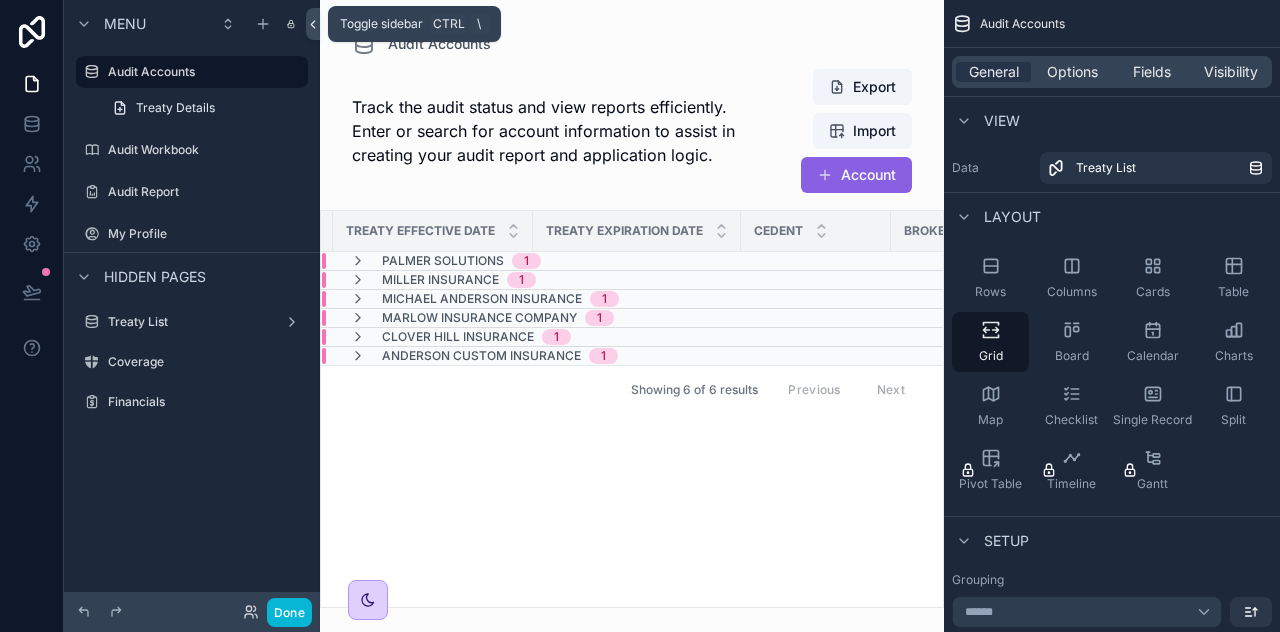 click 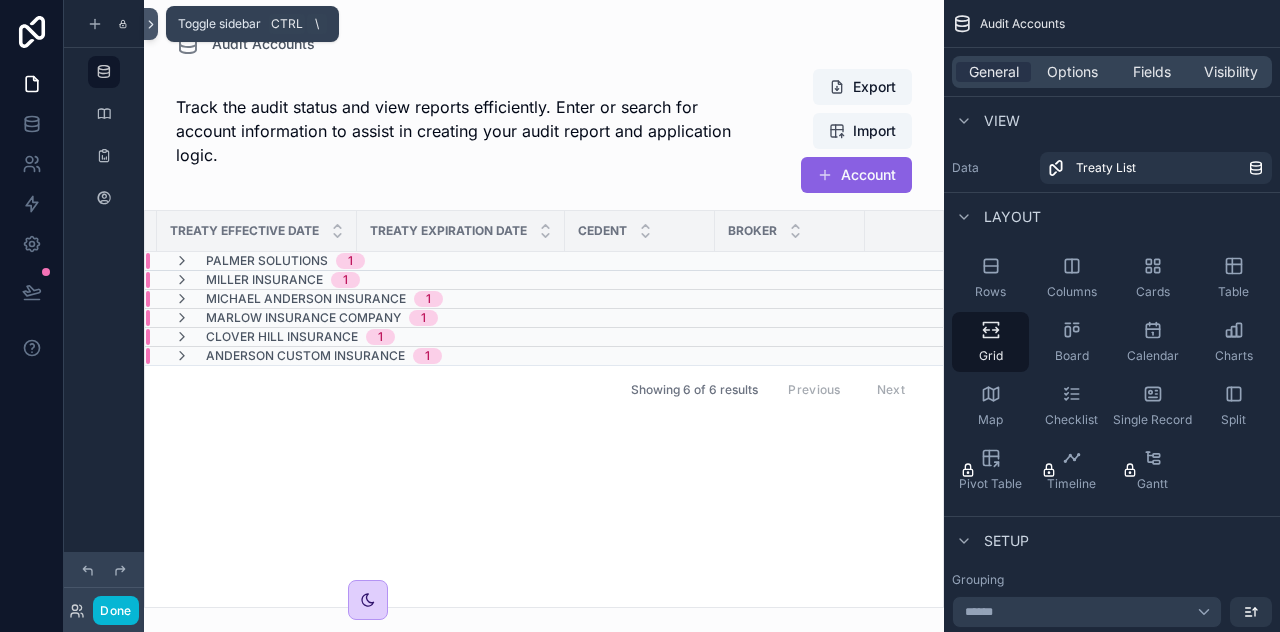 click 